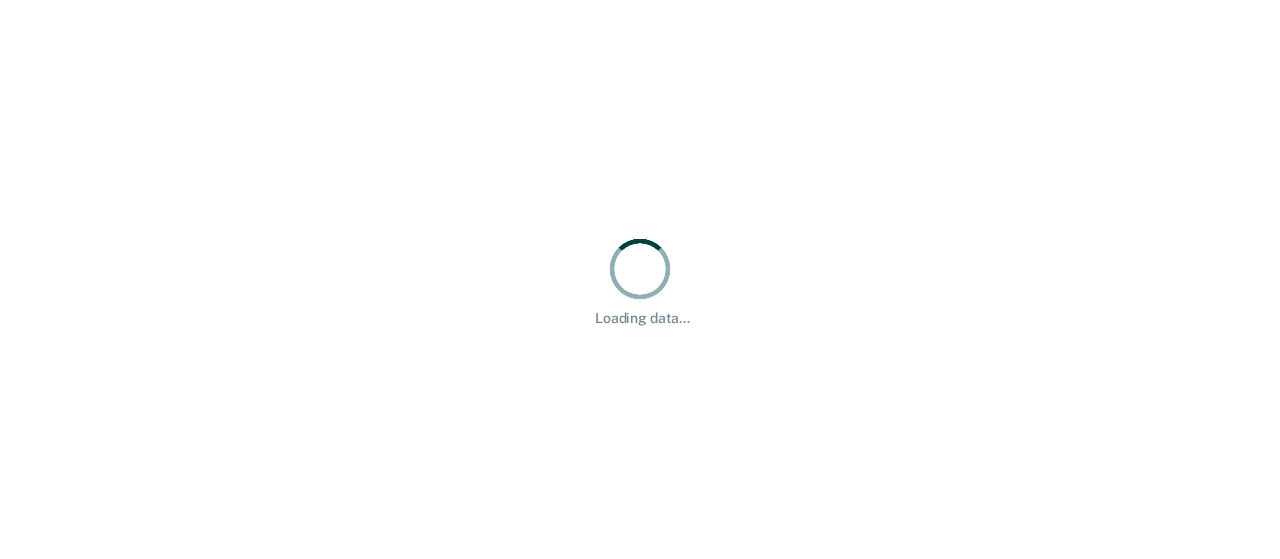 scroll, scrollTop: 0, scrollLeft: 0, axis: both 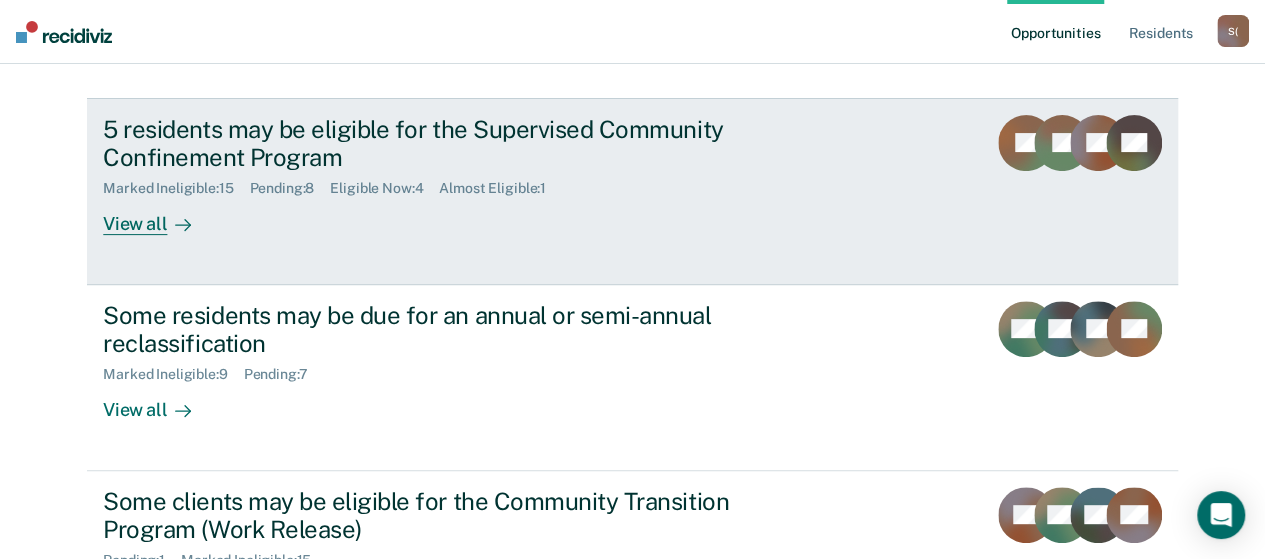 click on "View all" at bounding box center [159, 216] 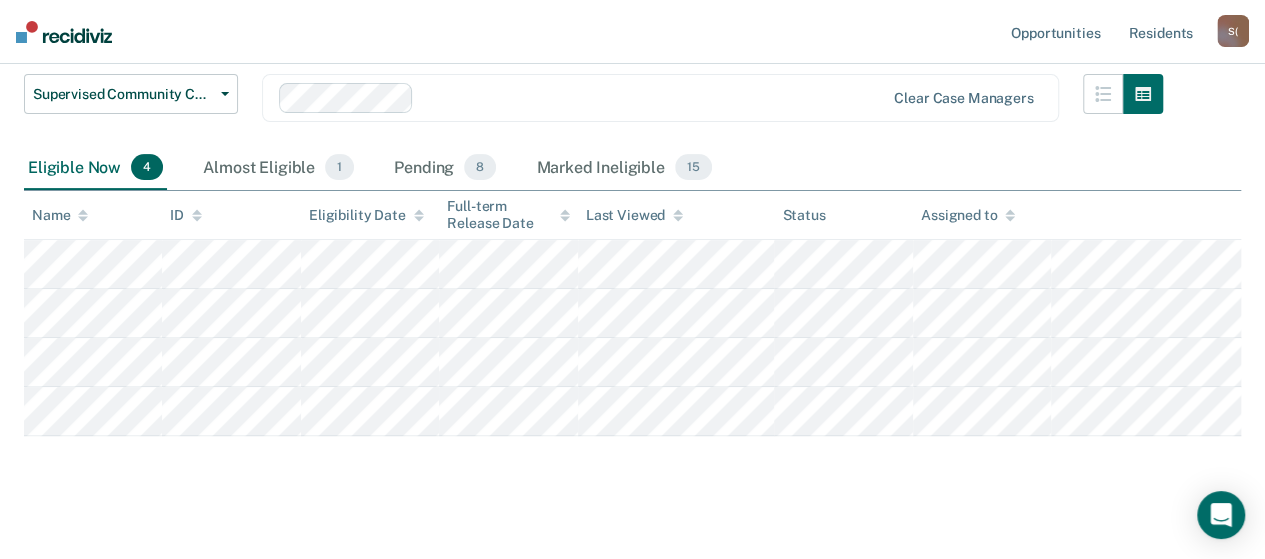 scroll, scrollTop: 232, scrollLeft: 0, axis: vertical 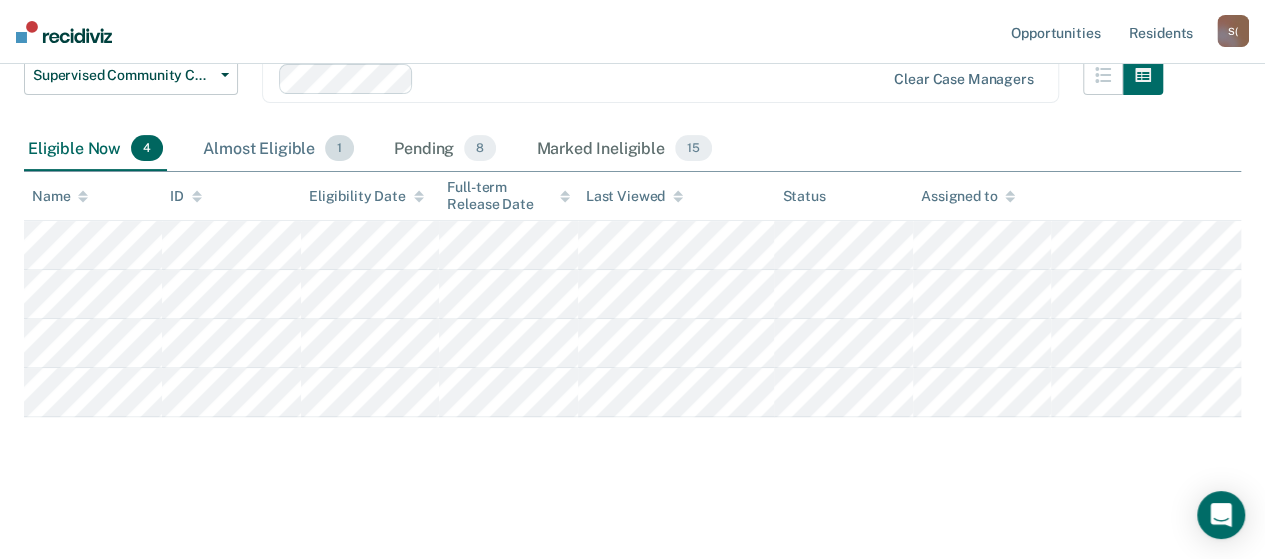 click on "Almost Eligible 1" at bounding box center [278, 149] 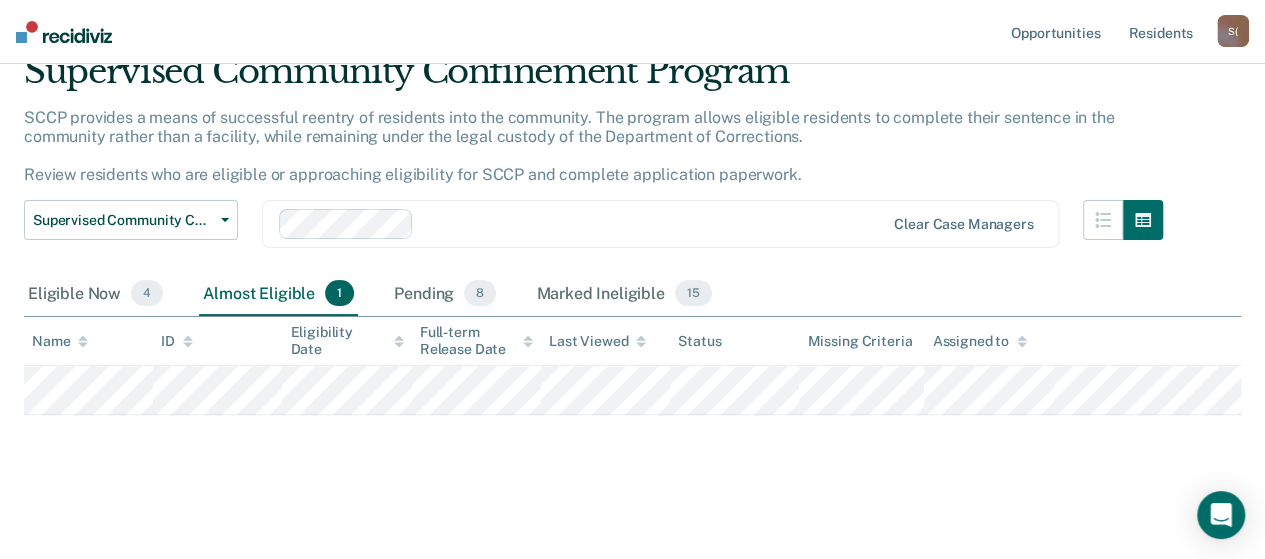 scroll, scrollTop: 96, scrollLeft: 0, axis: vertical 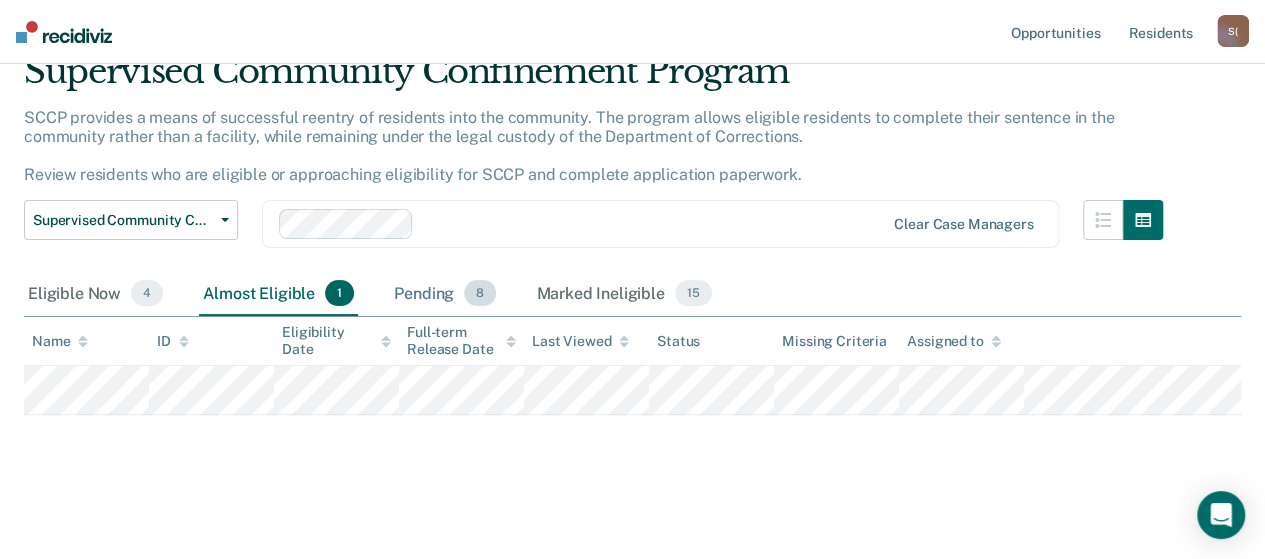 click on "Pending 8" at bounding box center (445, 294) 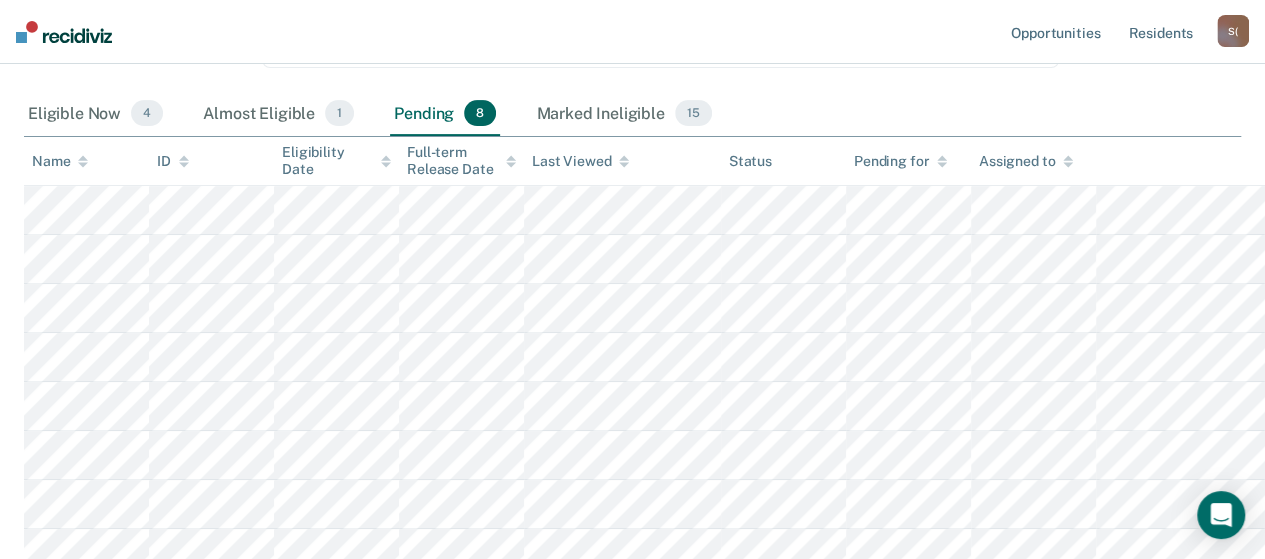 scroll, scrollTop: 296, scrollLeft: 0, axis: vertical 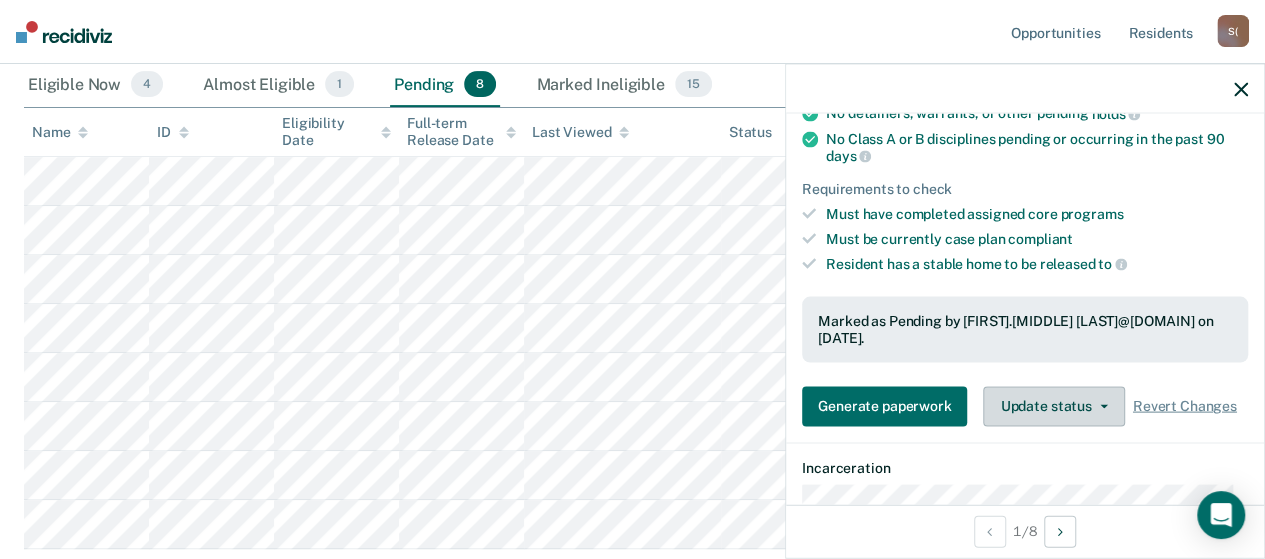 click on "Update status" at bounding box center (1053, 406) 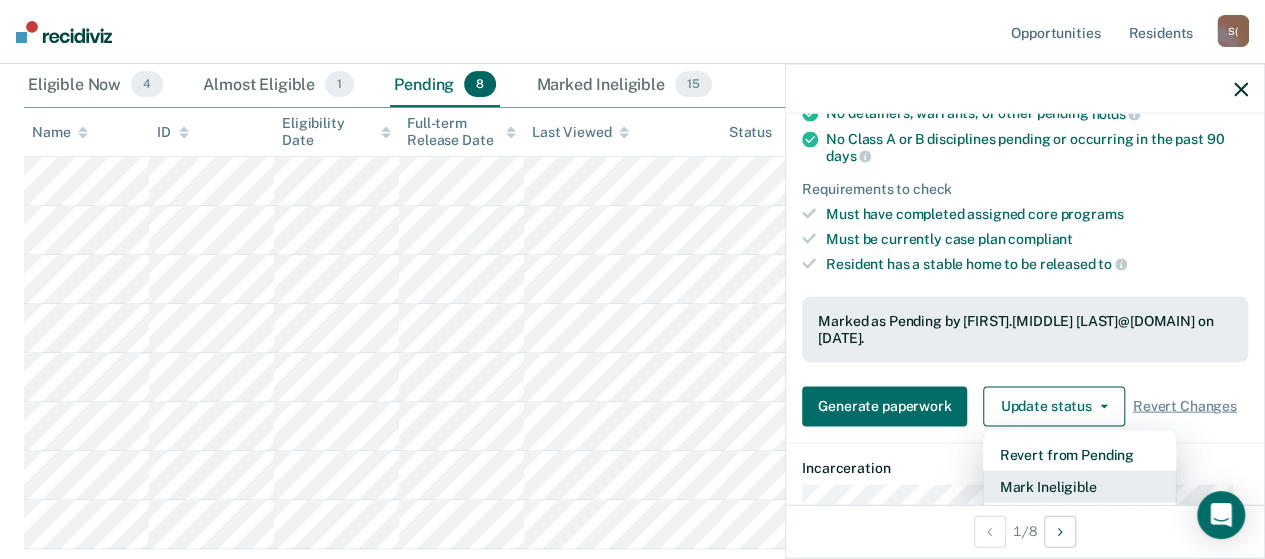 click on "Mark Ineligible" at bounding box center [1079, 486] 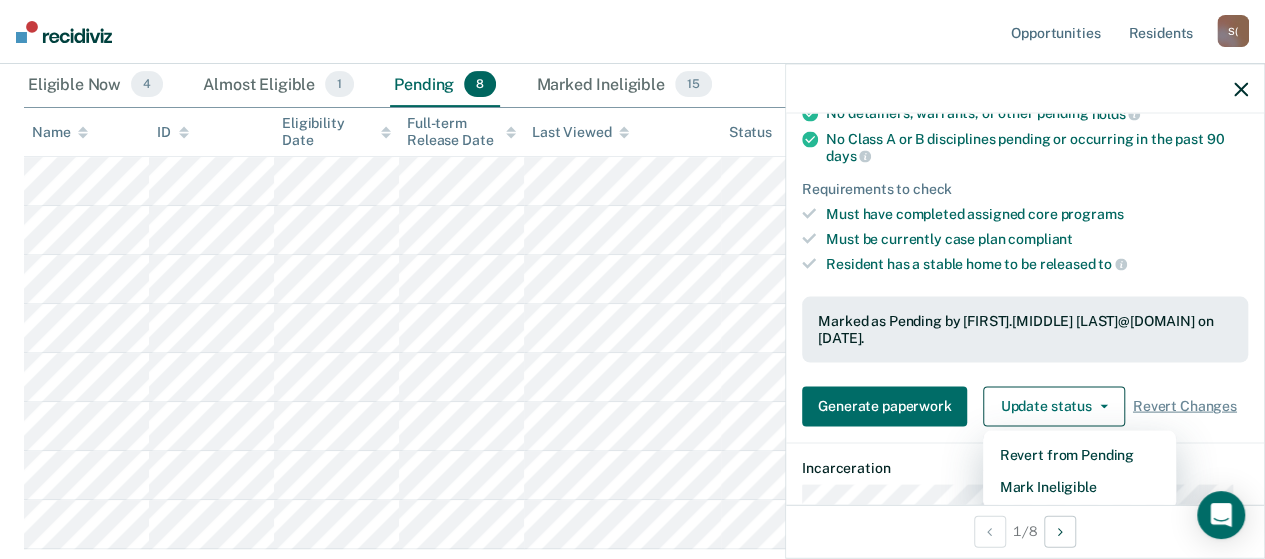 scroll, scrollTop: 294, scrollLeft: 0, axis: vertical 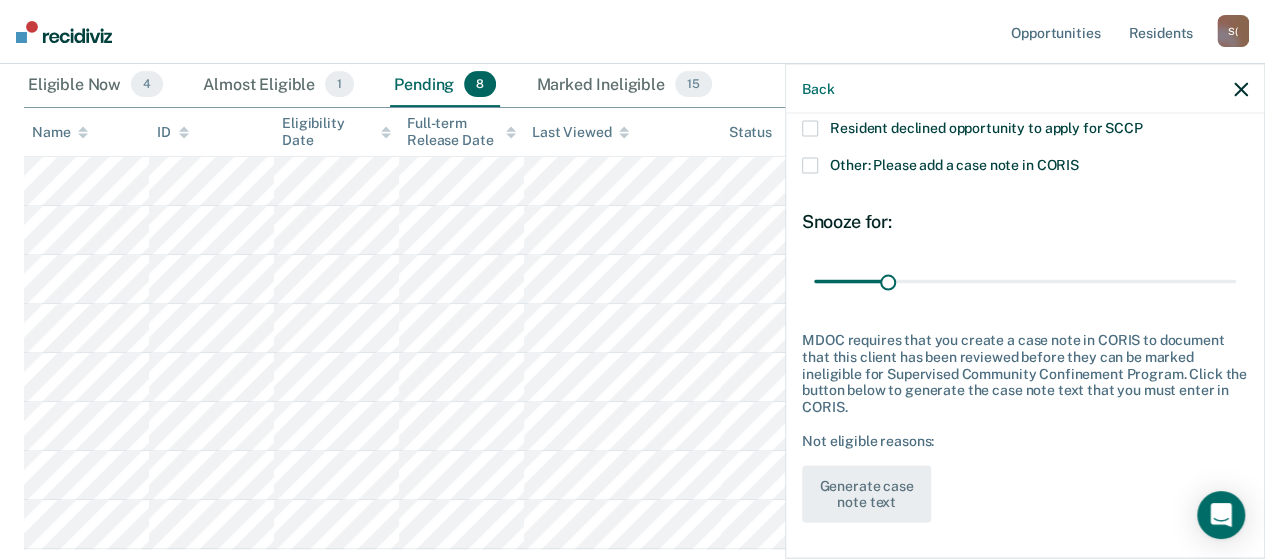 click at bounding box center [810, 166] 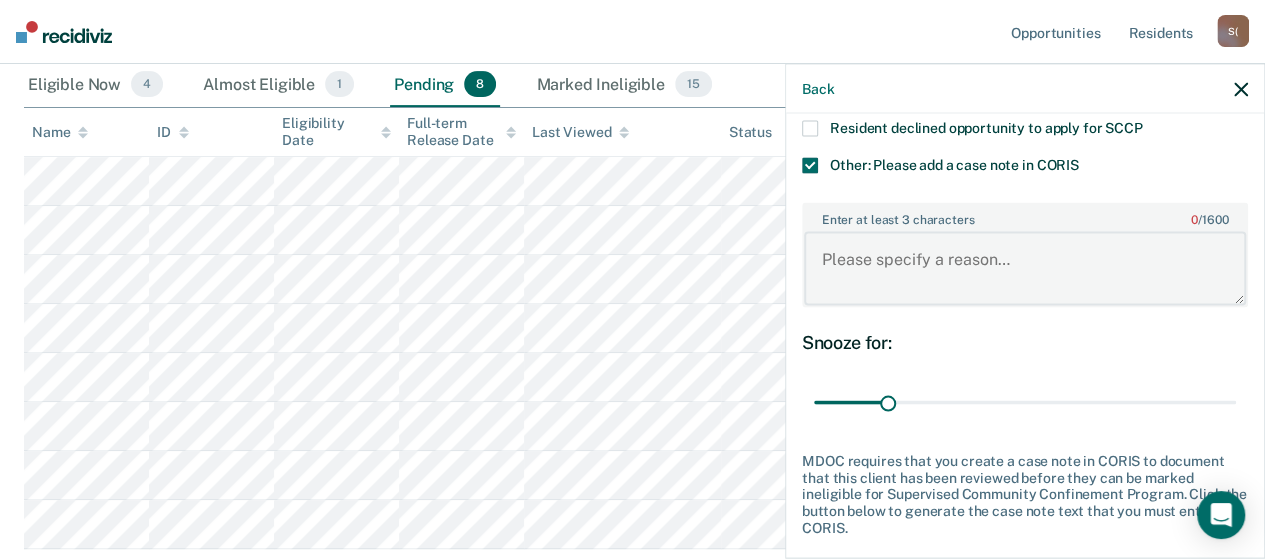 click on "Enter at least 3 characters 0  /  1600" at bounding box center [1025, 268] 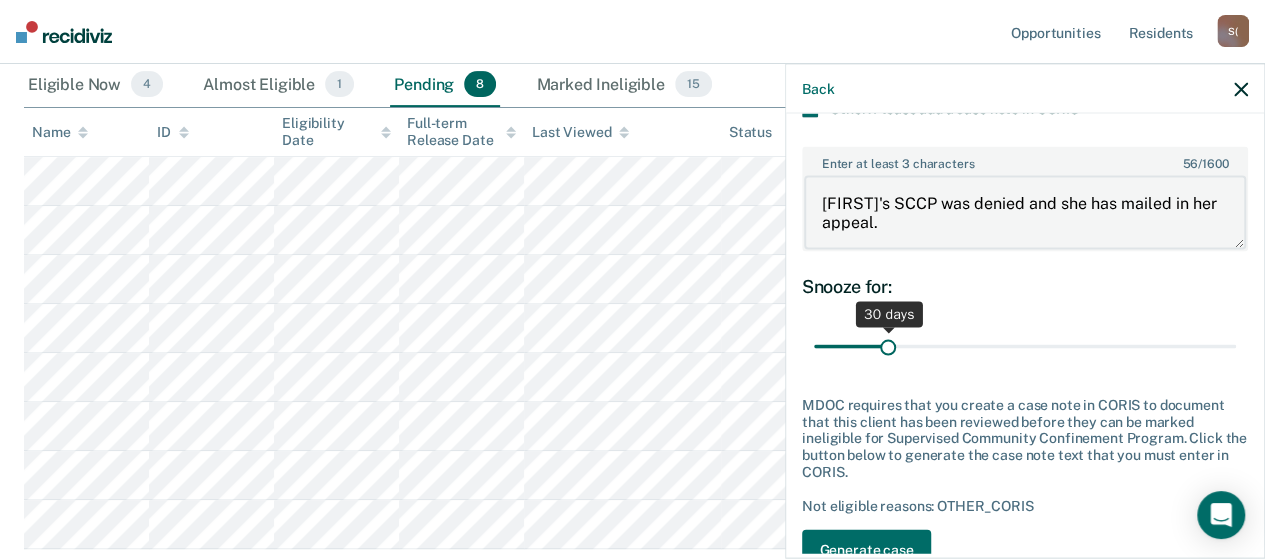 scroll, scrollTop: 415, scrollLeft: 0, axis: vertical 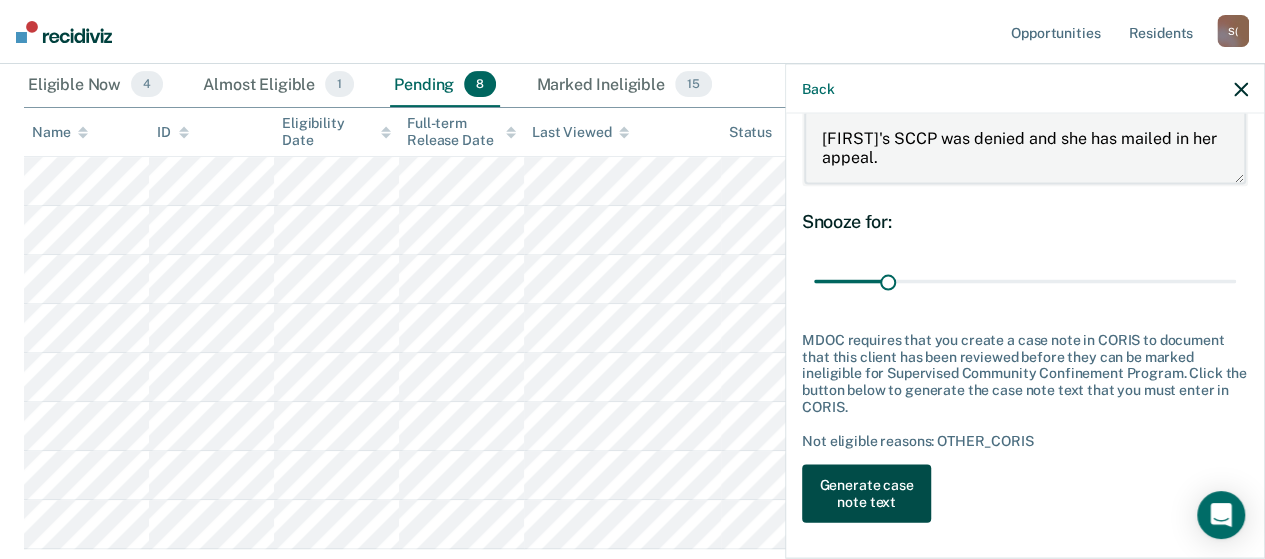 type on "Jade's SCCP was denied and she has mailed in her appeal." 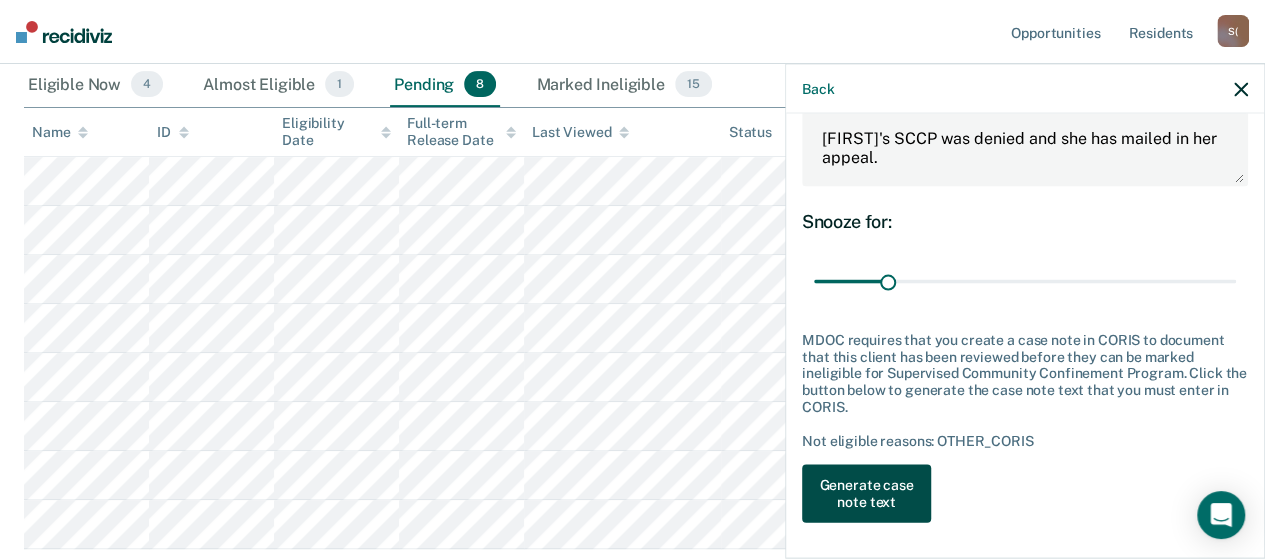 click on "Generate case note text" at bounding box center (866, 494) 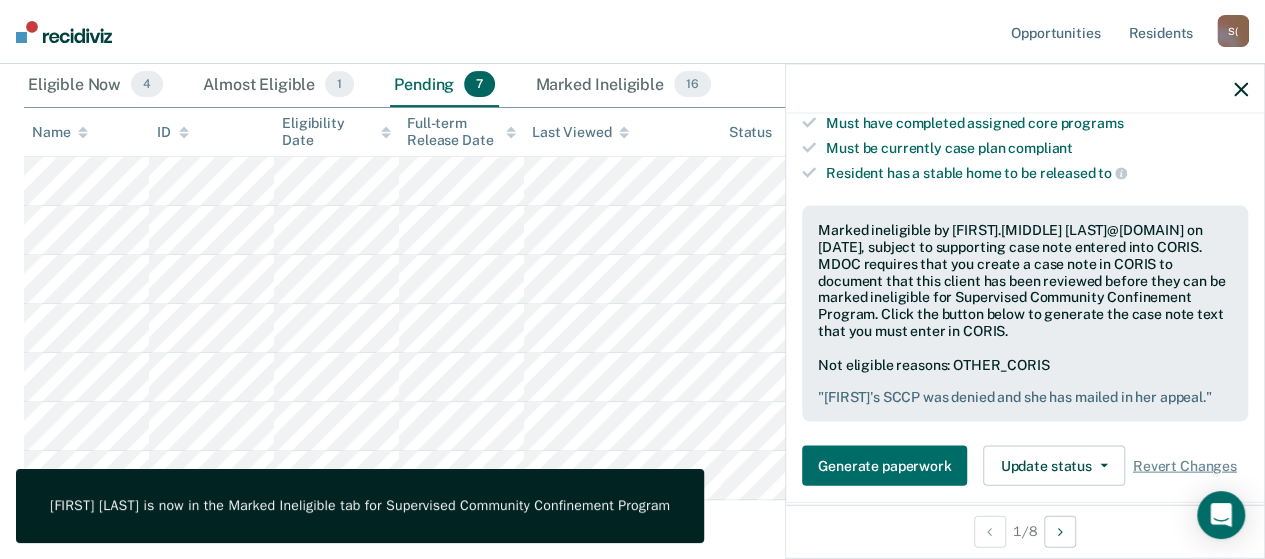 click 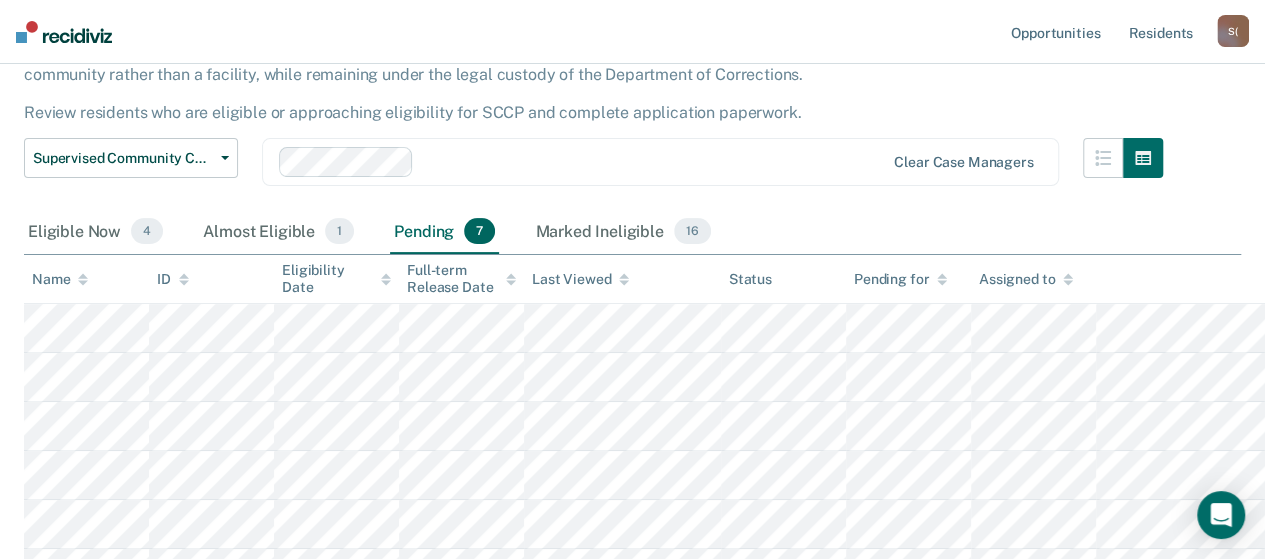 scroll, scrollTop: 0, scrollLeft: 0, axis: both 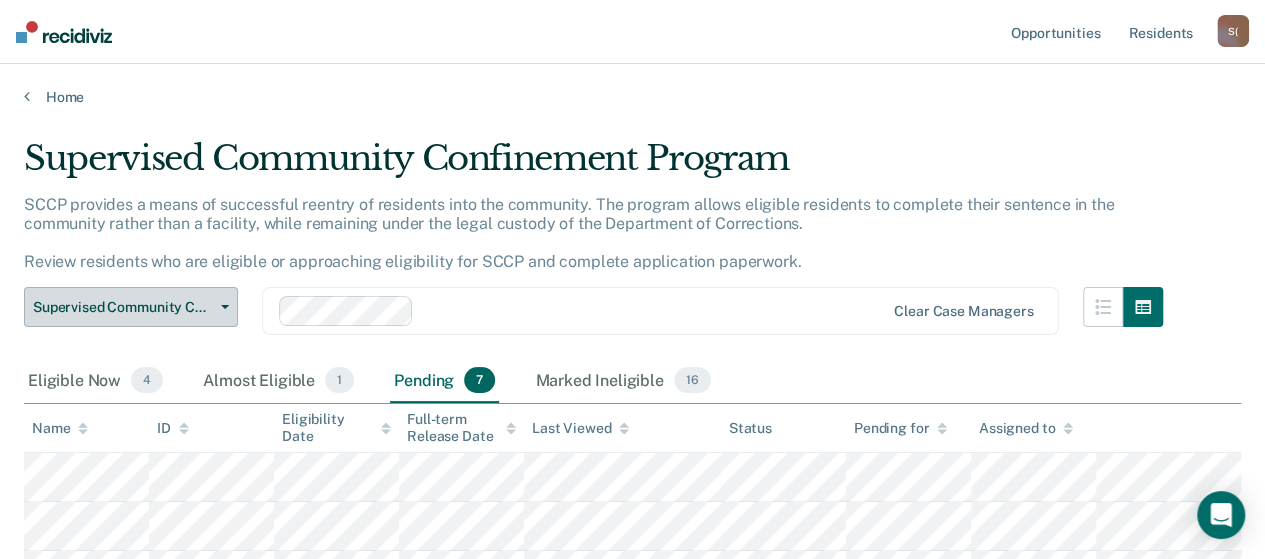 click 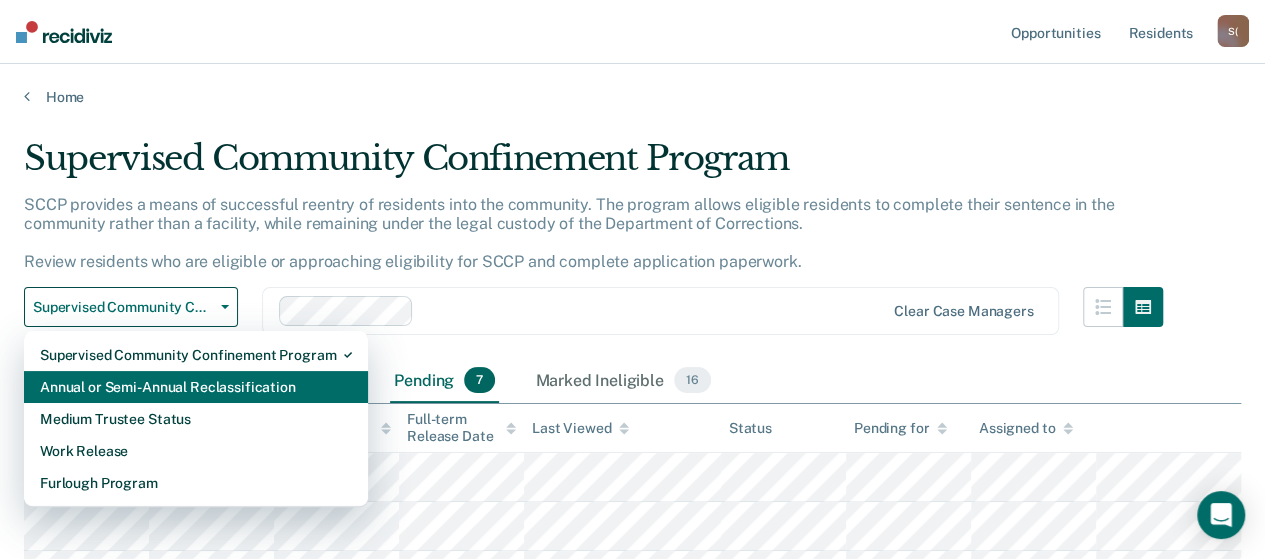click on "Annual or Semi-Annual Reclassification" at bounding box center [196, 387] 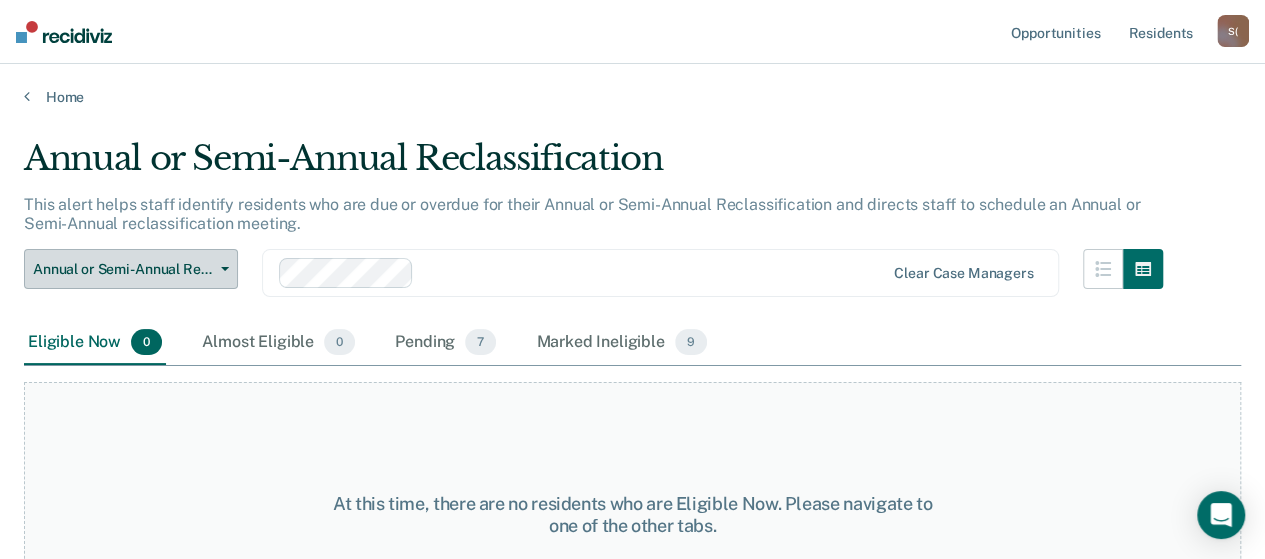 click on "Annual or Semi-Annual Reclassification" at bounding box center [131, 269] 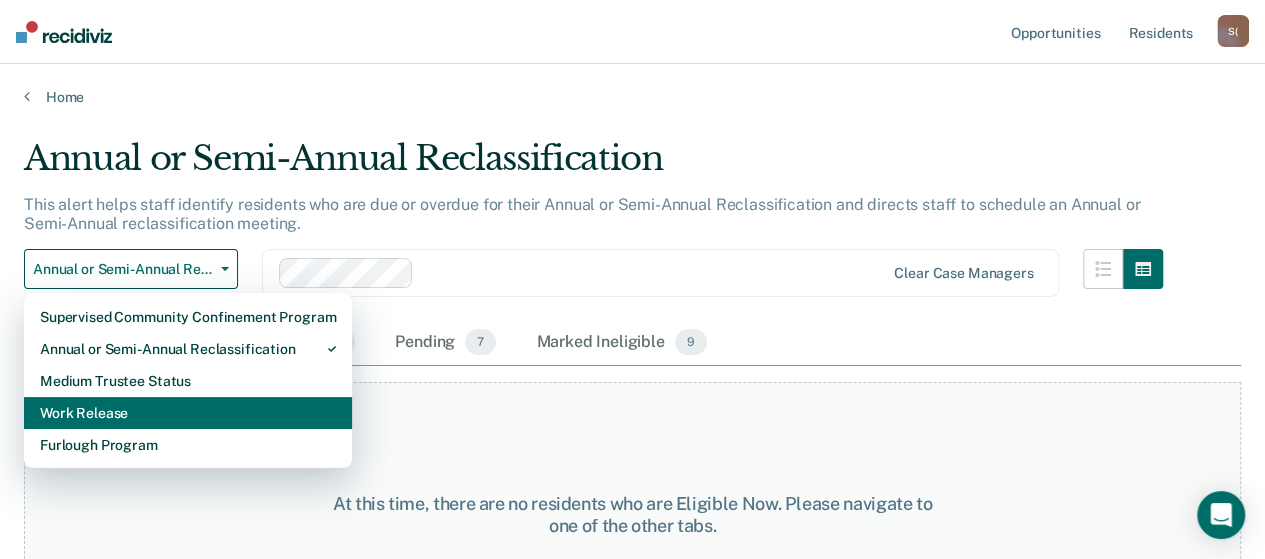 click on "Work Release" at bounding box center (188, 413) 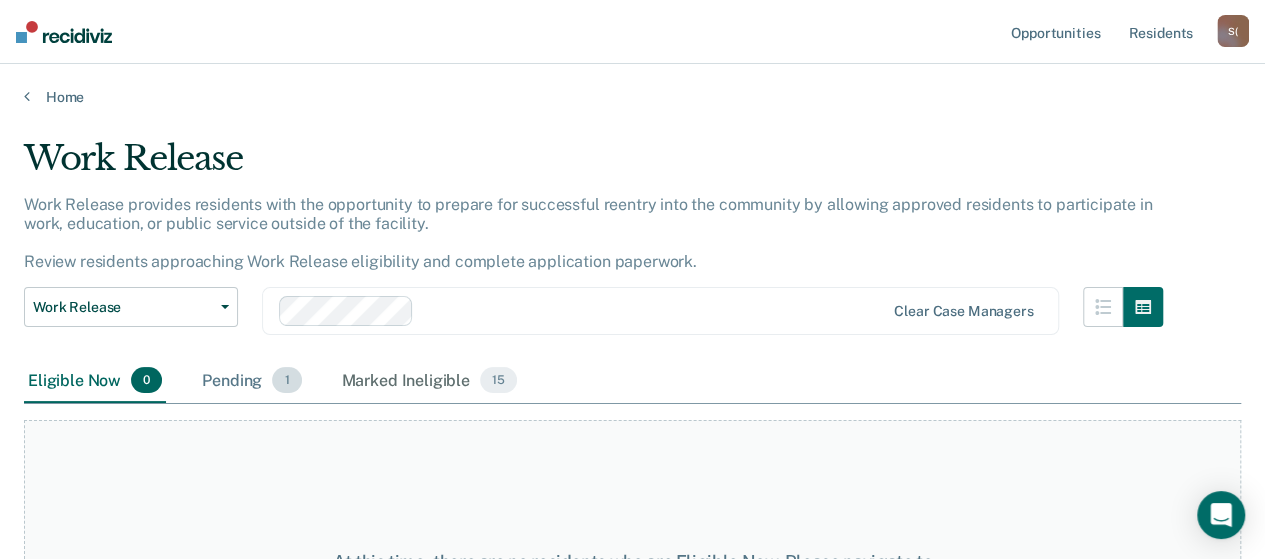 click on "Pending 1" at bounding box center (251, 381) 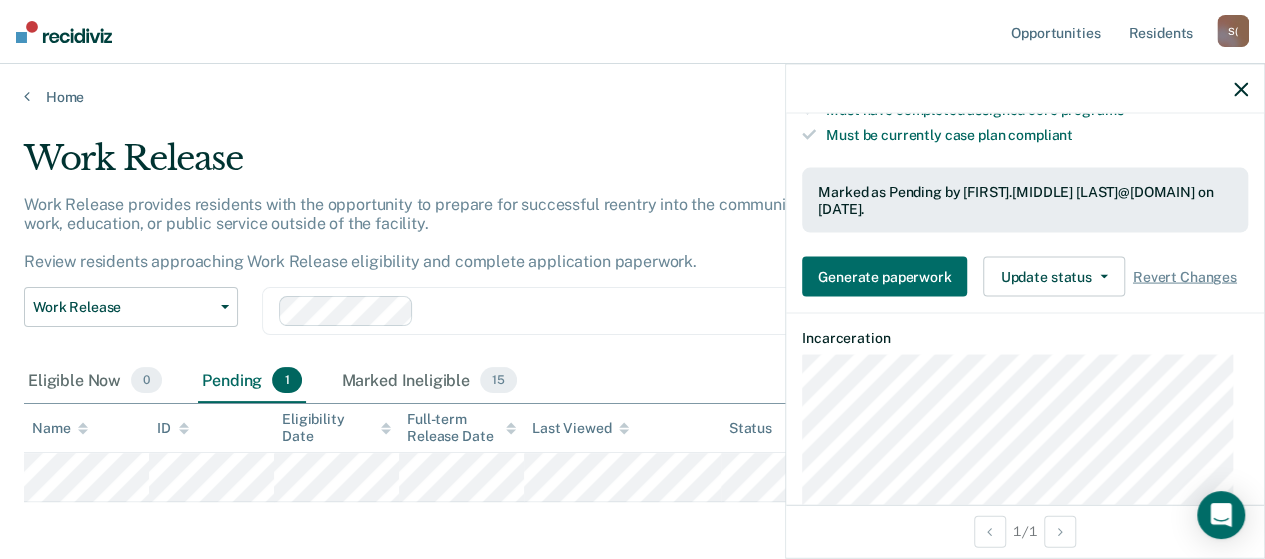 scroll, scrollTop: 386, scrollLeft: 0, axis: vertical 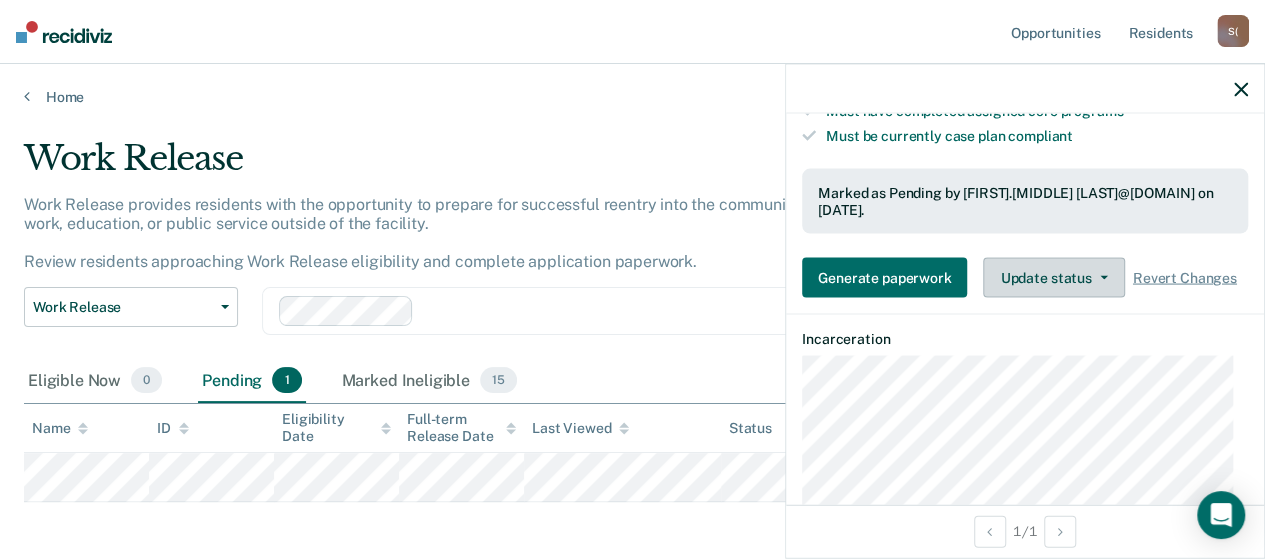 click on "Update status" at bounding box center (1053, 278) 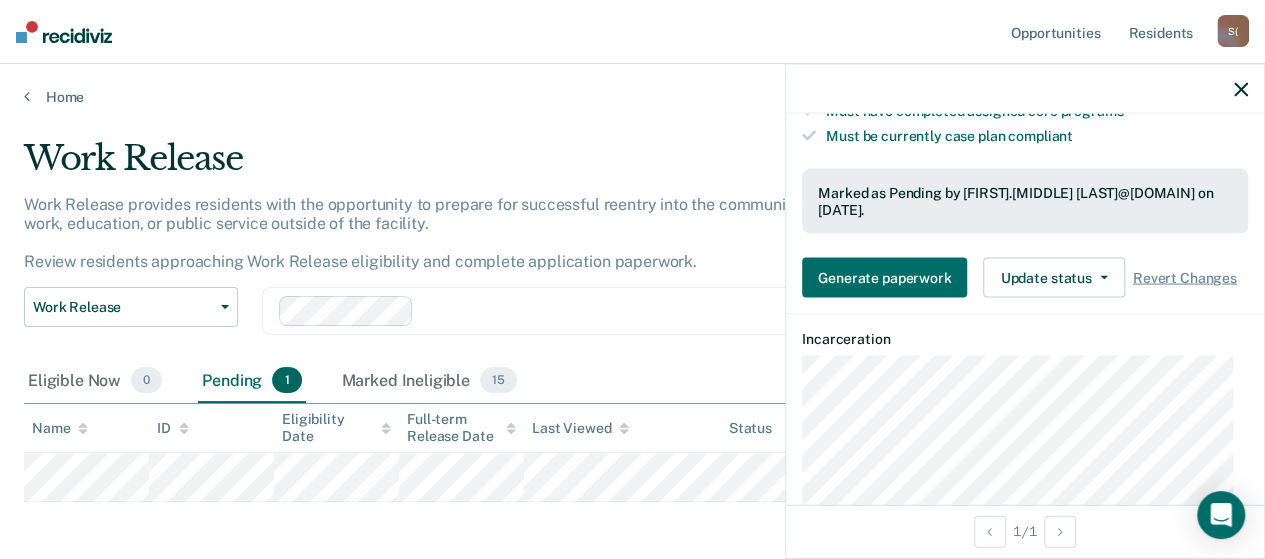 click 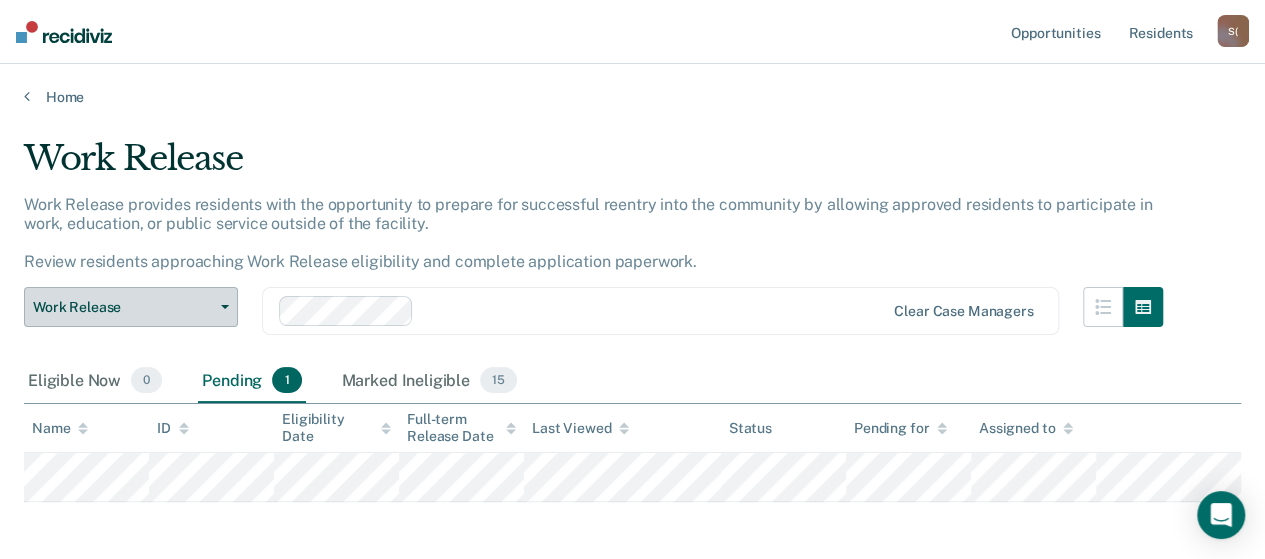 click on "Work Release" at bounding box center (131, 307) 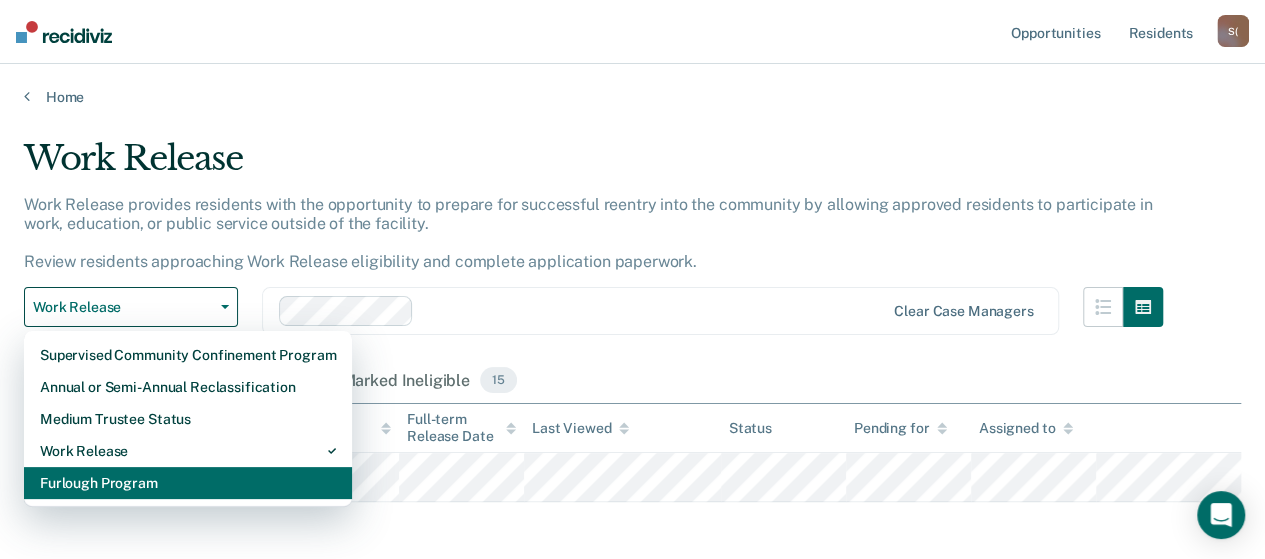 click on "Furlough Program" at bounding box center [188, 483] 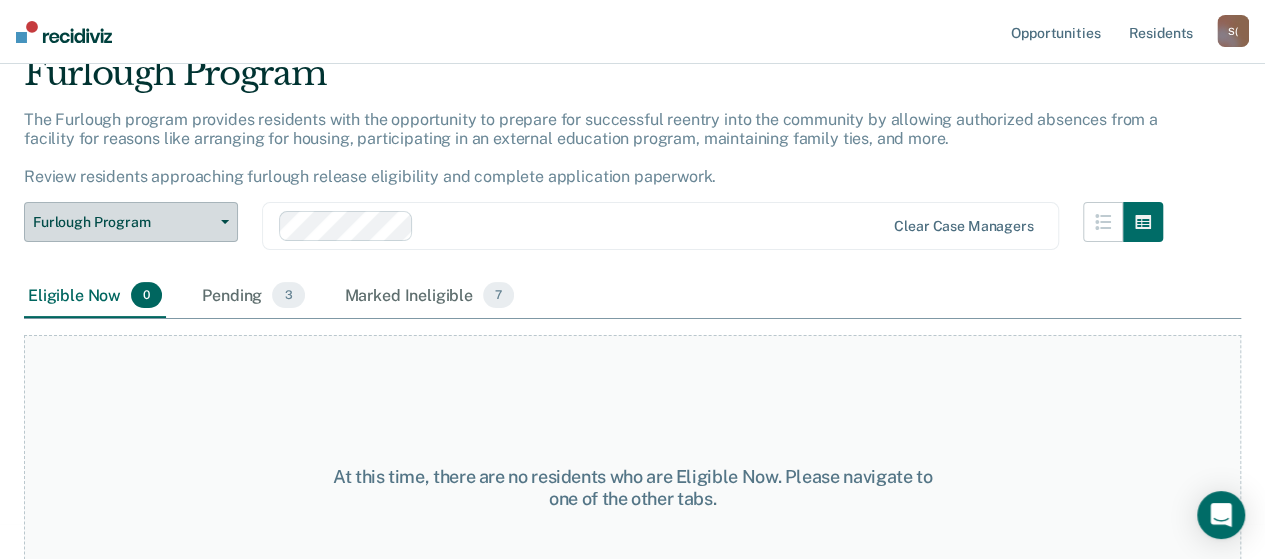 scroll, scrollTop: 164, scrollLeft: 0, axis: vertical 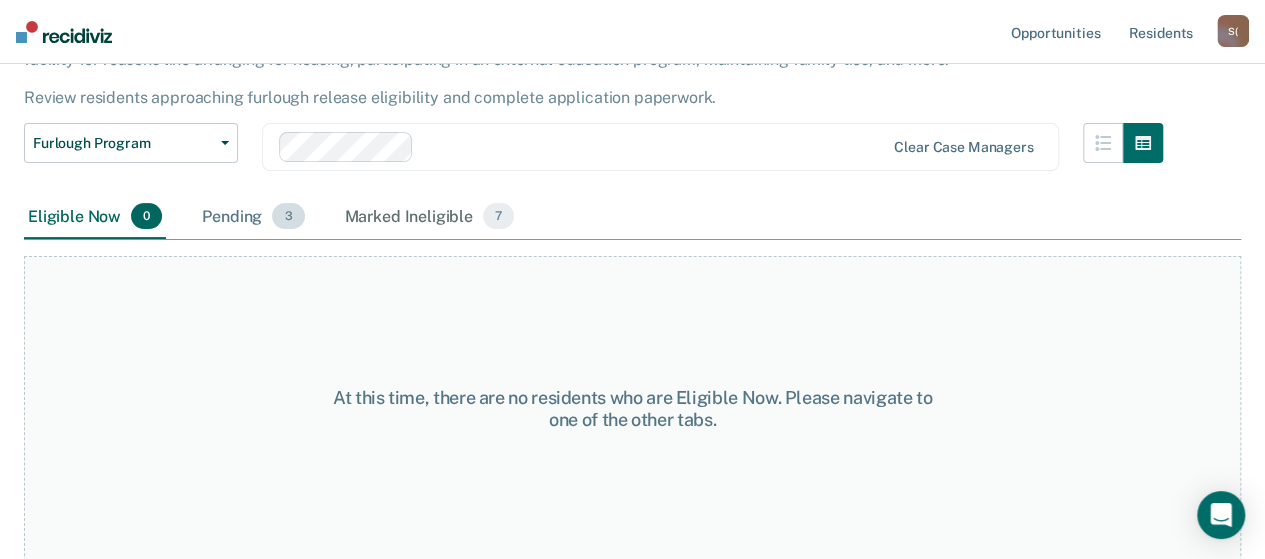 click on "Pending 3" at bounding box center [253, 217] 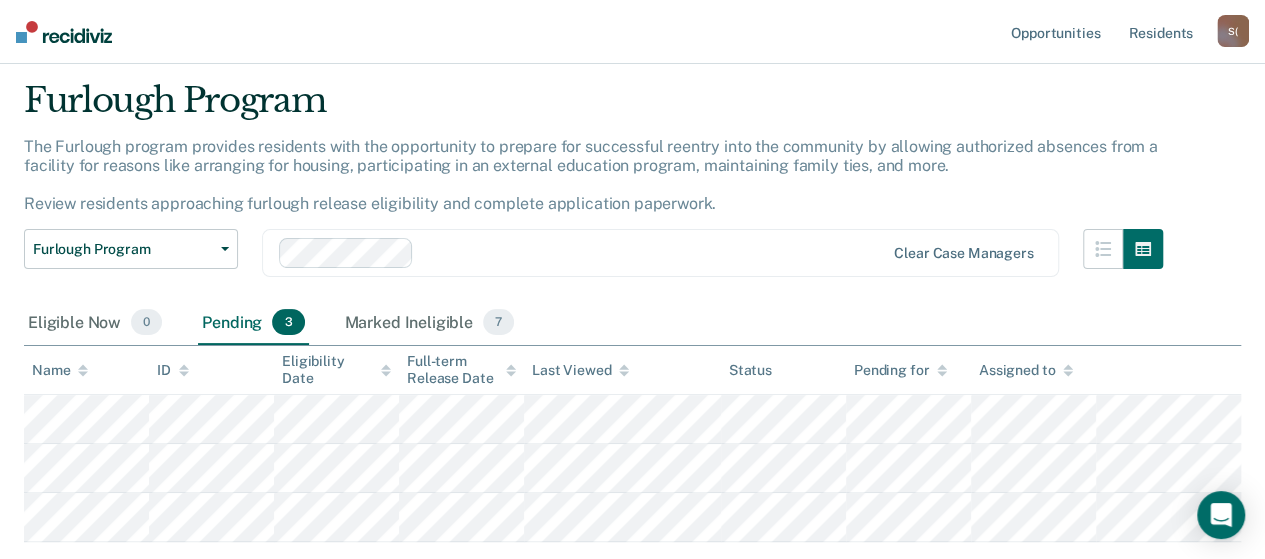 scroll, scrollTop: 0, scrollLeft: 0, axis: both 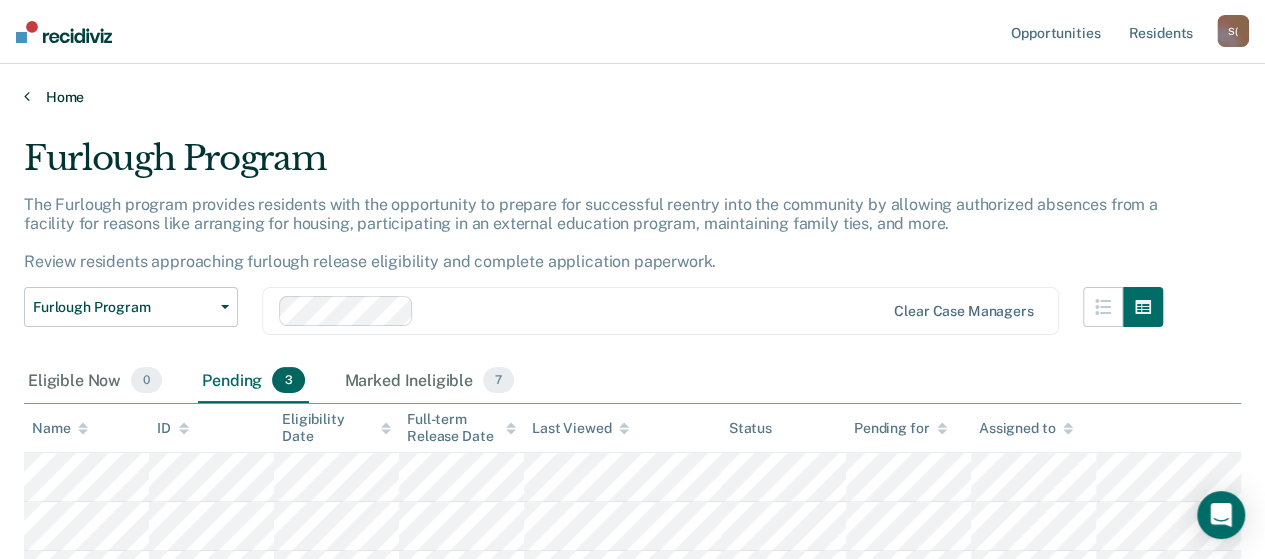 click on "Home" at bounding box center [632, 97] 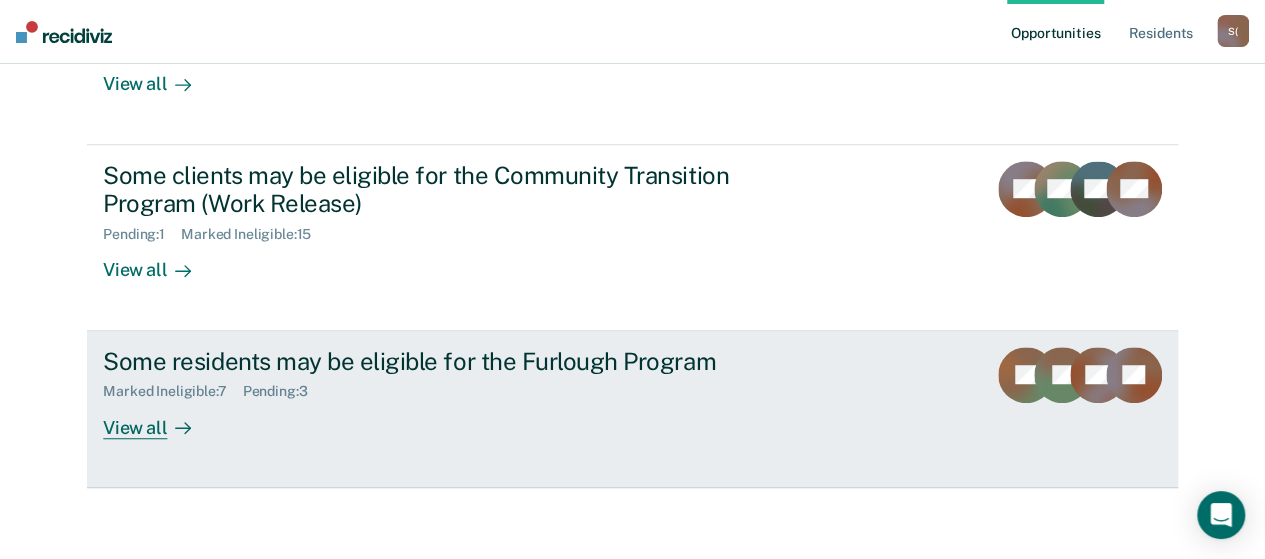 scroll, scrollTop: 0, scrollLeft: 0, axis: both 